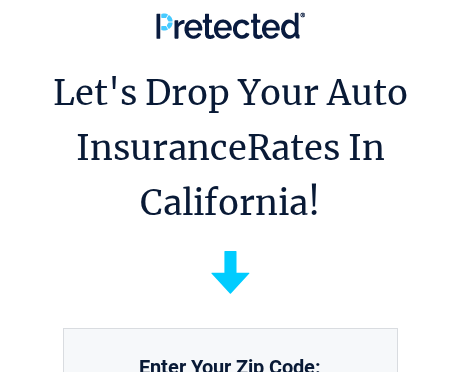 scroll, scrollTop: 0, scrollLeft: 0, axis: both 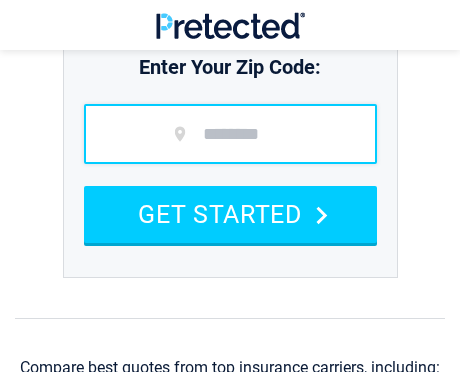 click at bounding box center (230, 134) 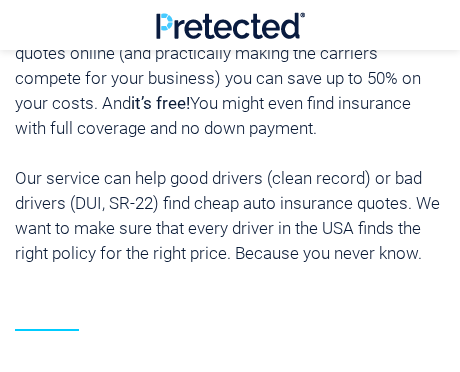 scroll, scrollTop: 2400, scrollLeft: 0, axis: vertical 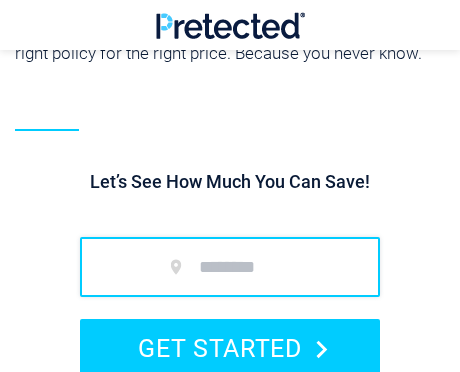 type on "*****" 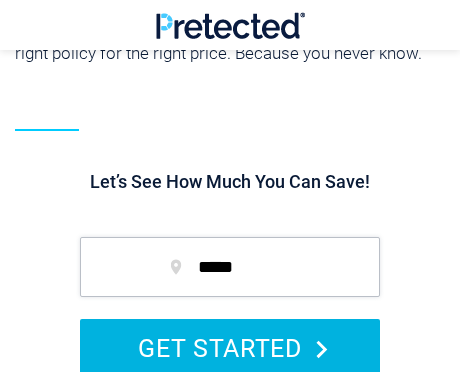 type on "*****" 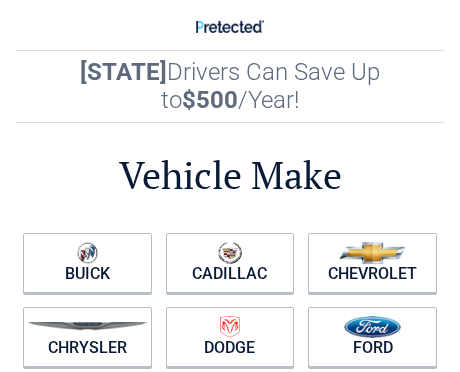 scroll, scrollTop: 0, scrollLeft: 0, axis: both 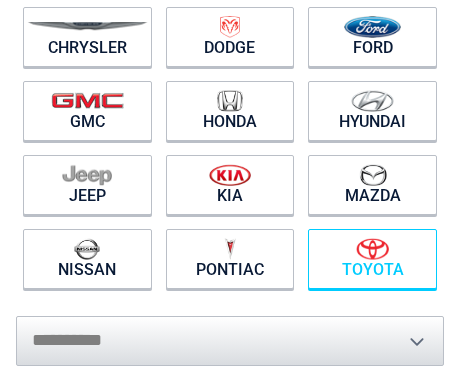 click at bounding box center (372, 249) 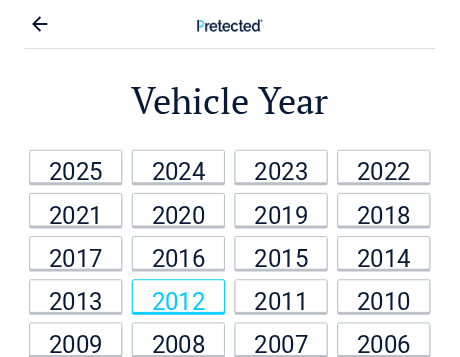 scroll, scrollTop: 100, scrollLeft: 0, axis: vertical 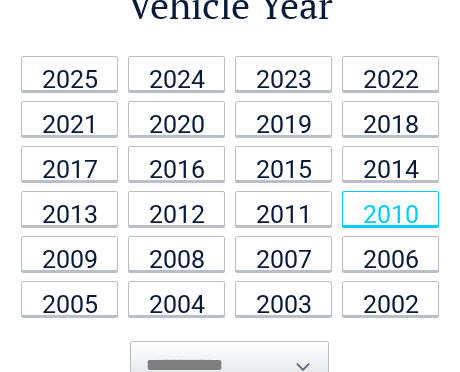 click on "2010" at bounding box center [390, 208] 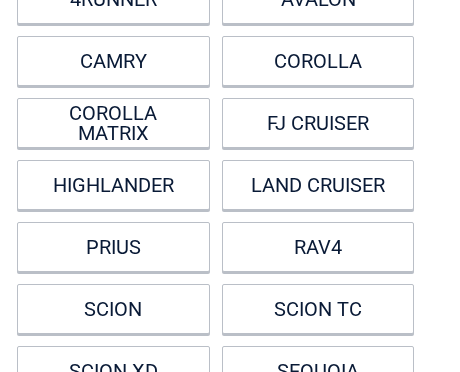 scroll, scrollTop: 300, scrollLeft: 0, axis: vertical 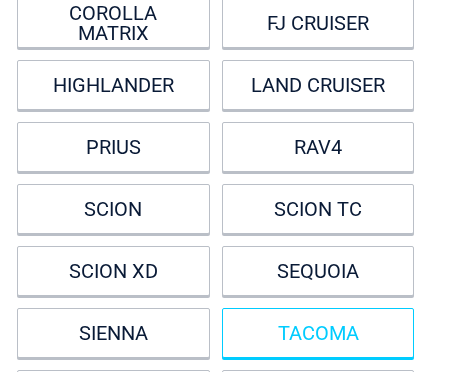 click on "TACOMA" at bounding box center [318, 333] 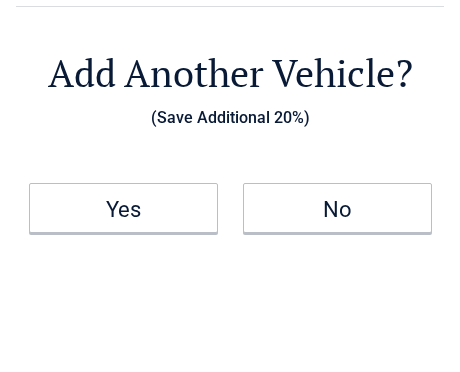 scroll, scrollTop: 0, scrollLeft: 0, axis: both 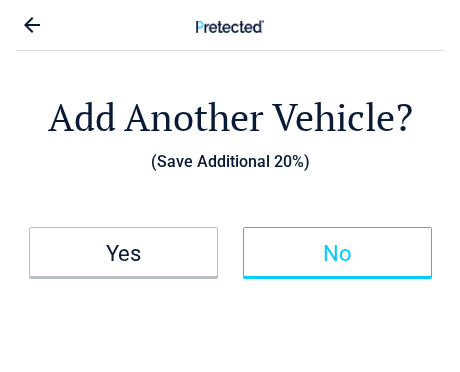 click on "No" at bounding box center [337, 254] 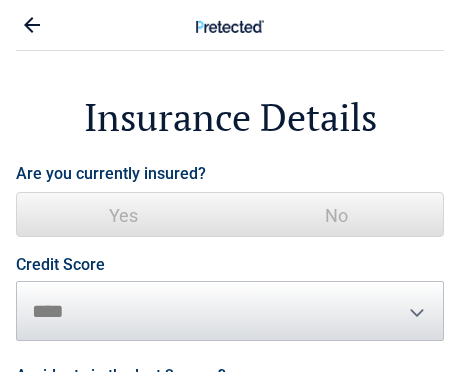click on "No" at bounding box center (336, 215) 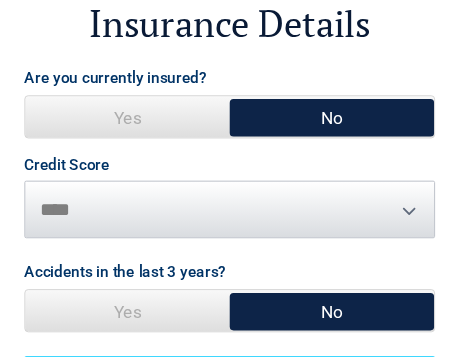 scroll, scrollTop: 200, scrollLeft: 0, axis: vertical 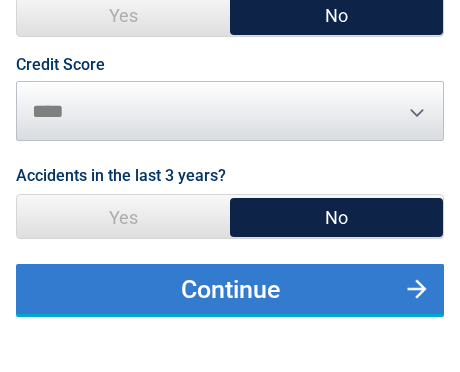 click on "Continue" at bounding box center [230, 289] 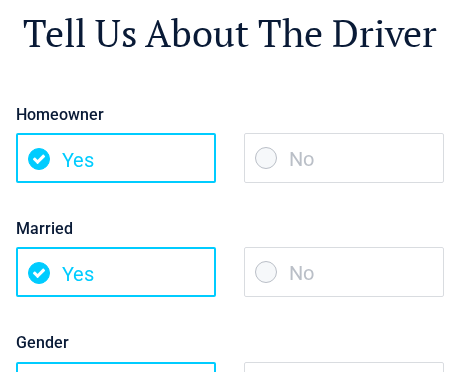 scroll, scrollTop: 100, scrollLeft: 0, axis: vertical 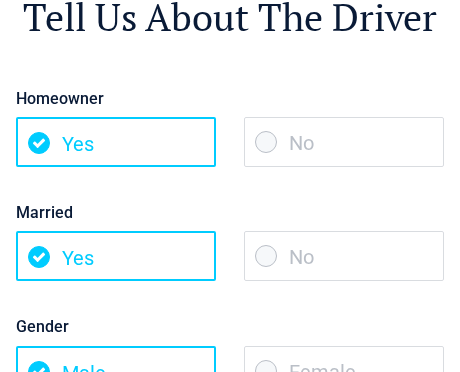 click on "No" at bounding box center [344, 256] 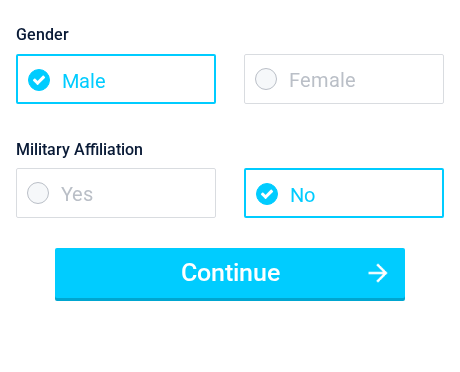 scroll, scrollTop: 400, scrollLeft: 0, axis: vertical 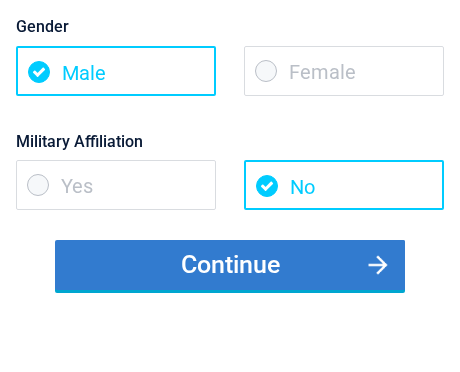 click on "Continue" at bounding box center (230, 265) 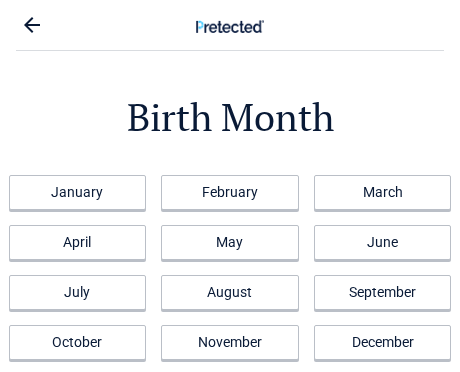 scroll, scrollTop: 0, scrollLeft: 0, axis: both 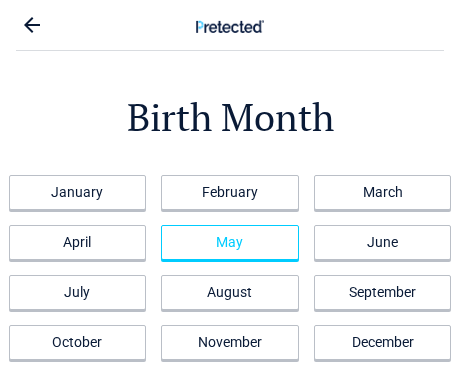 click on "May" at bounding box center (230, 242) 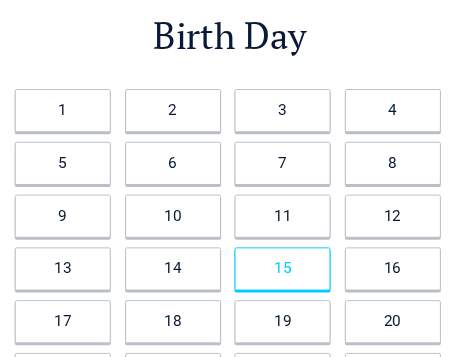 scroll, scrollTop: 200, scrollLeft: 0, axis: vertical 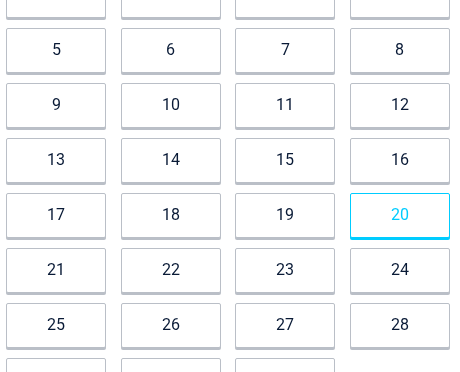 click on "20" at bounding box center (400, 215) 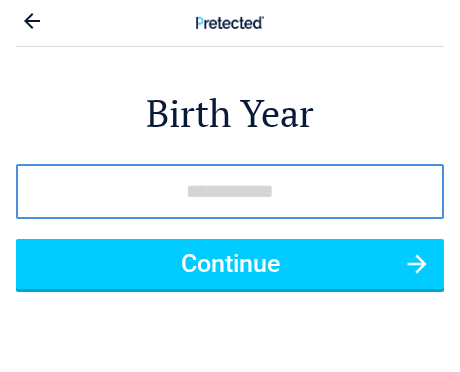 scroll, scrollTop: 0, scrollLeft: 0, axis: both 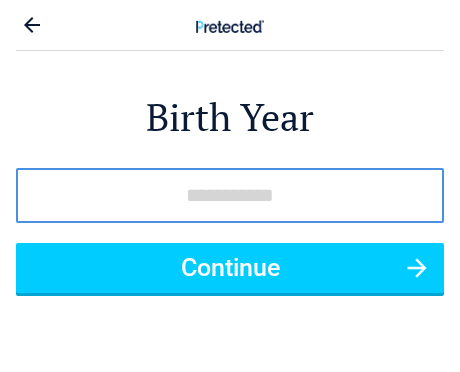 click at bounding box center (230, 195) 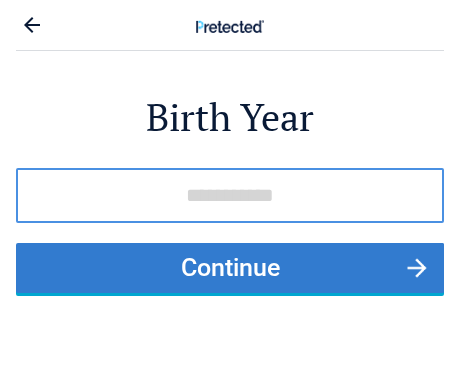 click on "Continue" at bounding box center [230, 268] 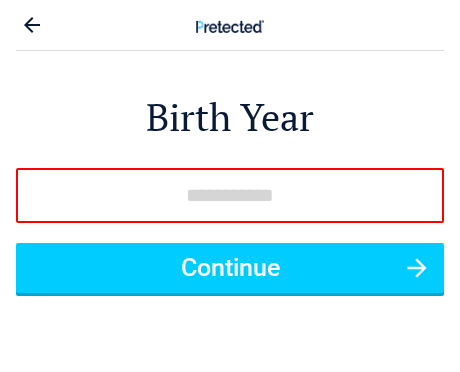 click on "Birth Year
Continue" at bounding box center [230, 260] 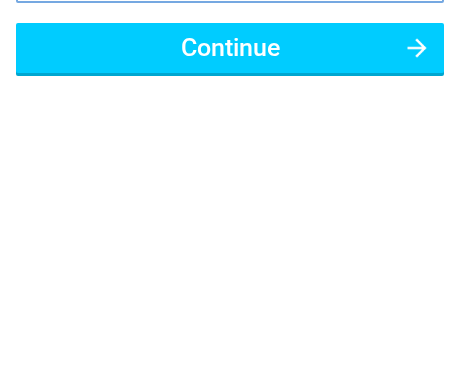 scroll, scrollTop: 200, scrollLeft: 0, axis: vertical 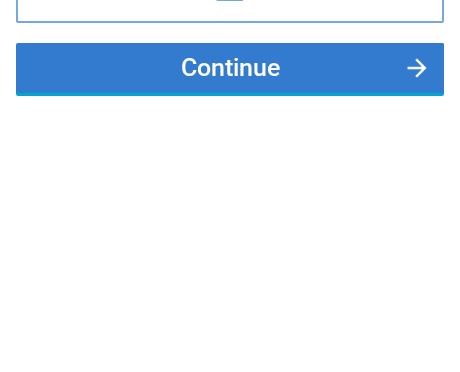 type on "****" 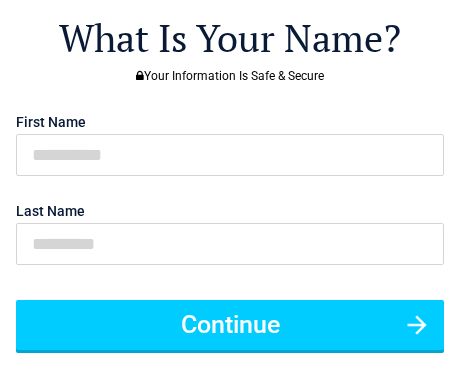 scroll, scrollTop: 0, scrollLeft: 0, axis: both 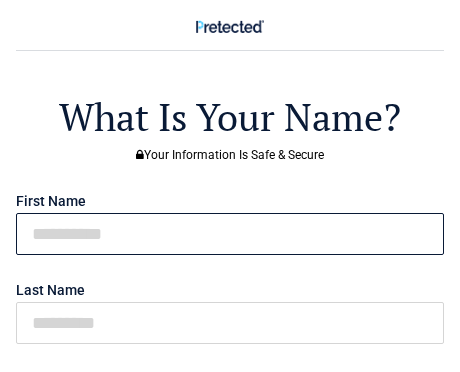 click at bounding box center (230, 234) 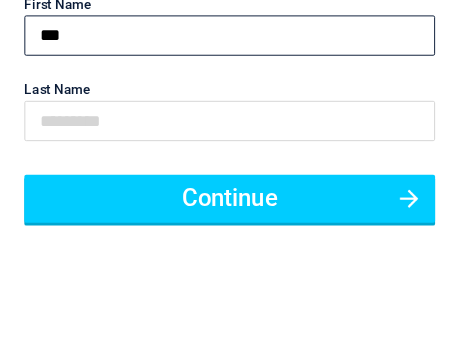 scroll, scrollTop: 200, scrollLeft: 0, axis: vertical 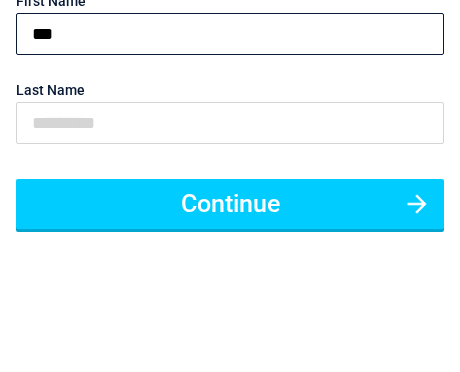 type on "***" 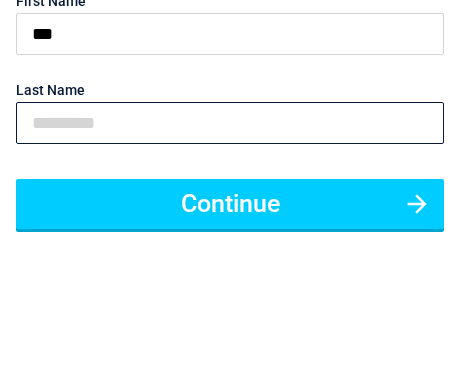 click at bounding box center (230, 123) 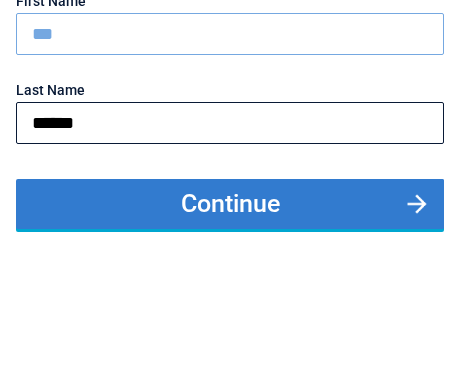 type on "******" 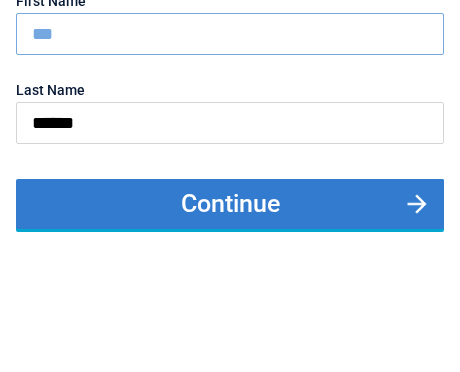 click on "Continue" at bounding box center [230, 204] 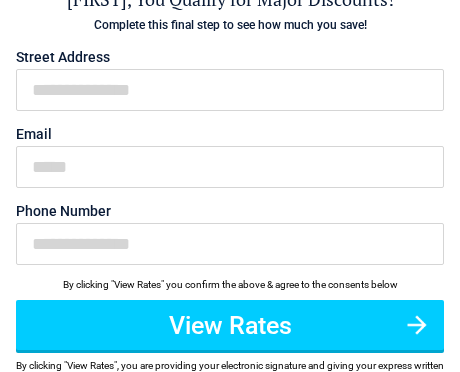 scroll, scrollTop: 200, scrollLeft: 0, axis: vertical 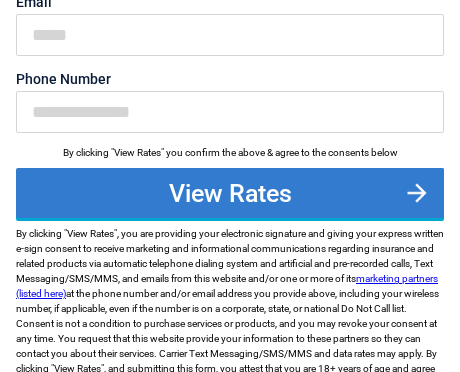 click on "View Rates" at bounding box center [230, 193] 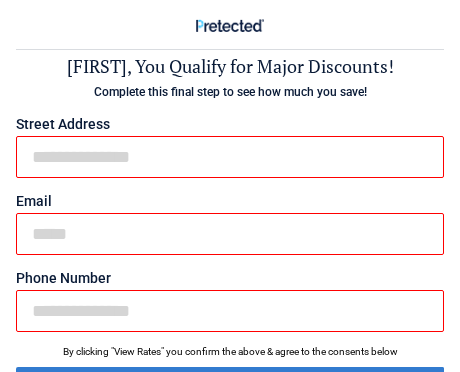 scroll, scrollTop: 0, scrollLeft: 0, axis: both 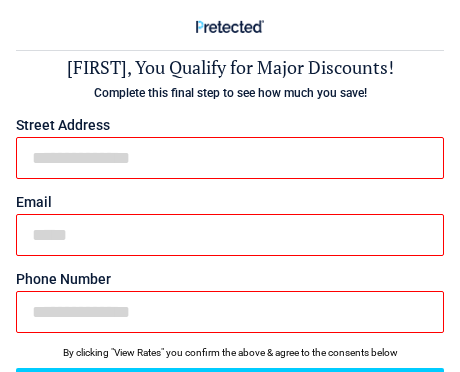 click on "Street Address" at bounding box center [230, 144] 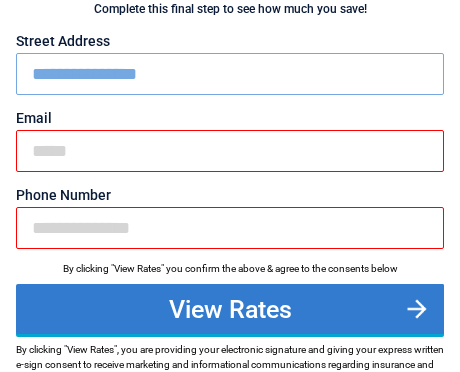 scroll, scrollTop: 100, scrollLeft: 0, axis: vertical 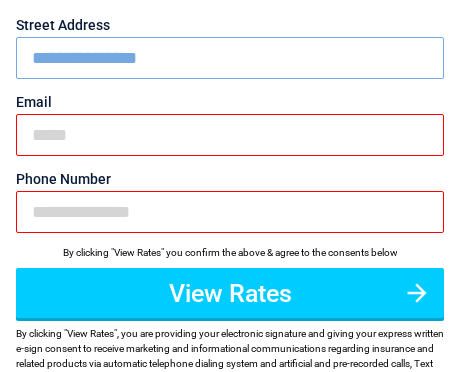 type on "**********" 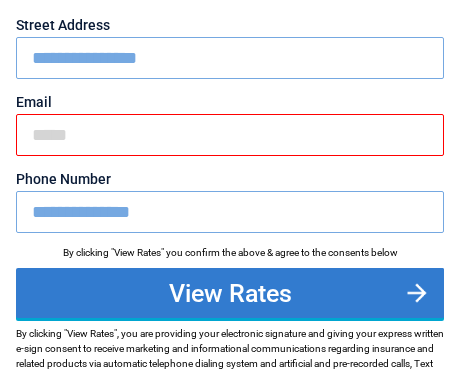 type on "**********" 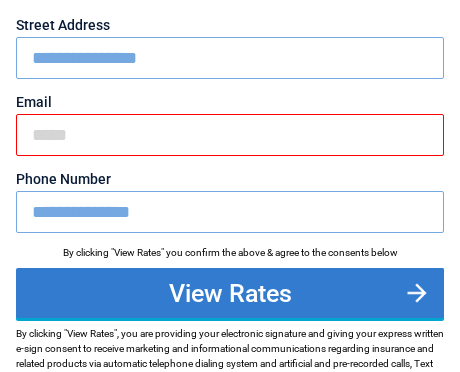 click on "View Rates" at bounding box center (230, 293) 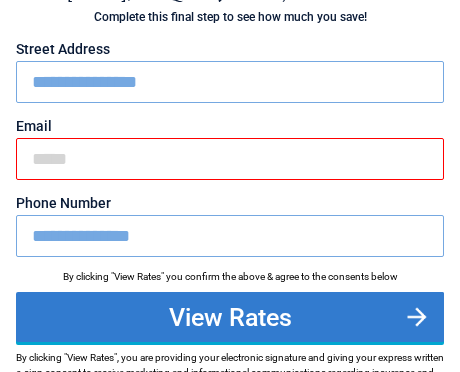 scroll, scrollTop: 79, scrollLeft: 0, axis: vertical 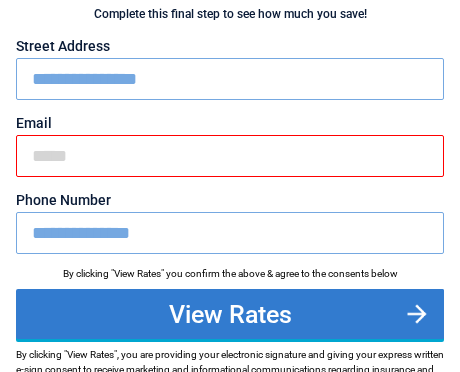 click on "View Rates" at bounding box center [230, 314] 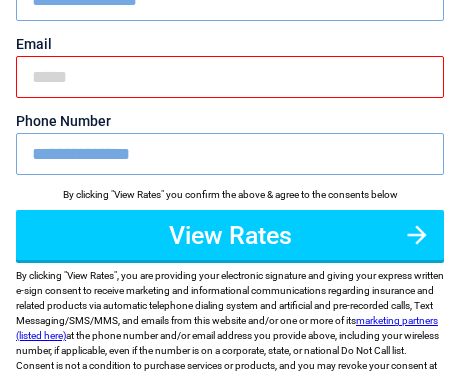 scroll, scrollTop: 179, scrollLeft: 0, axis: vertical 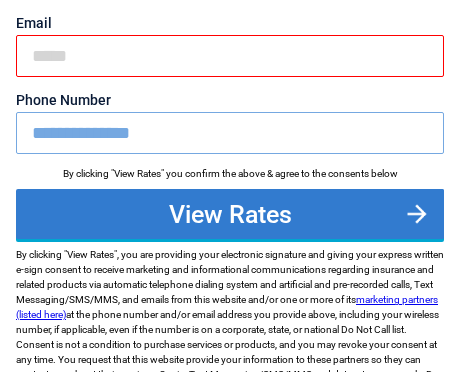 click on "View Rates" at bounding box center (230, 214) 